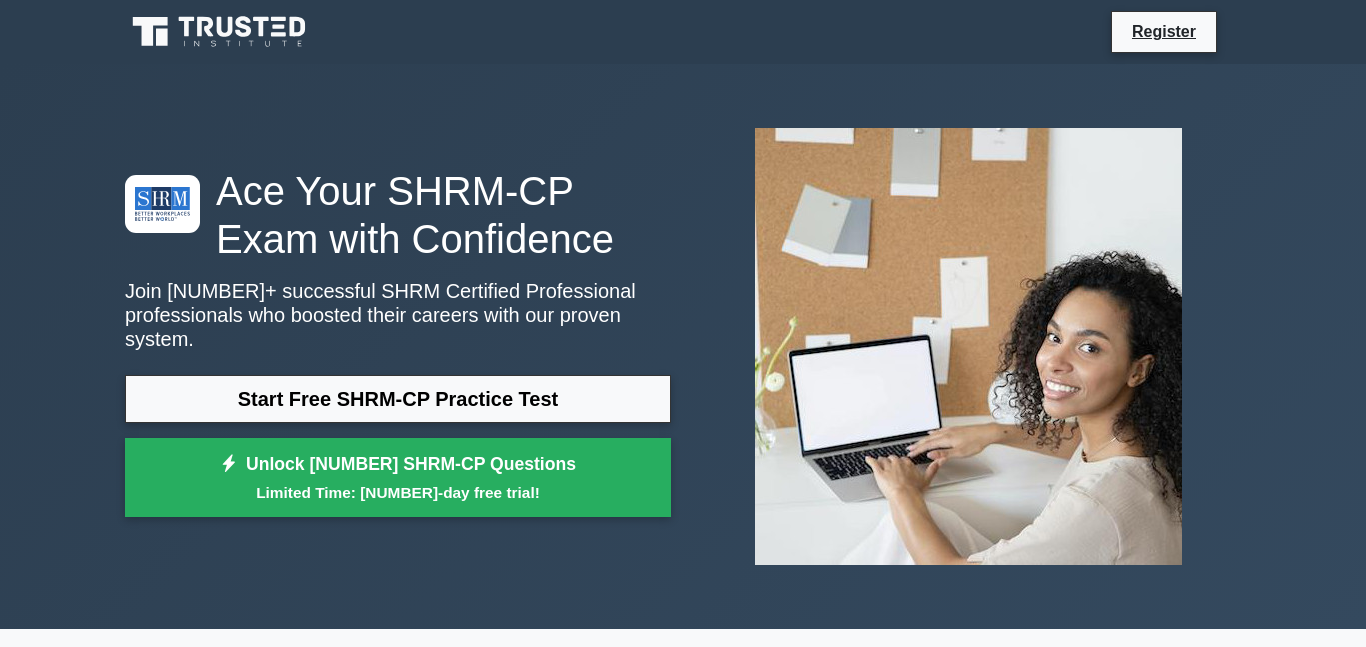 scroll, scrollTop: 0, scrollLeft: 0, axis: both 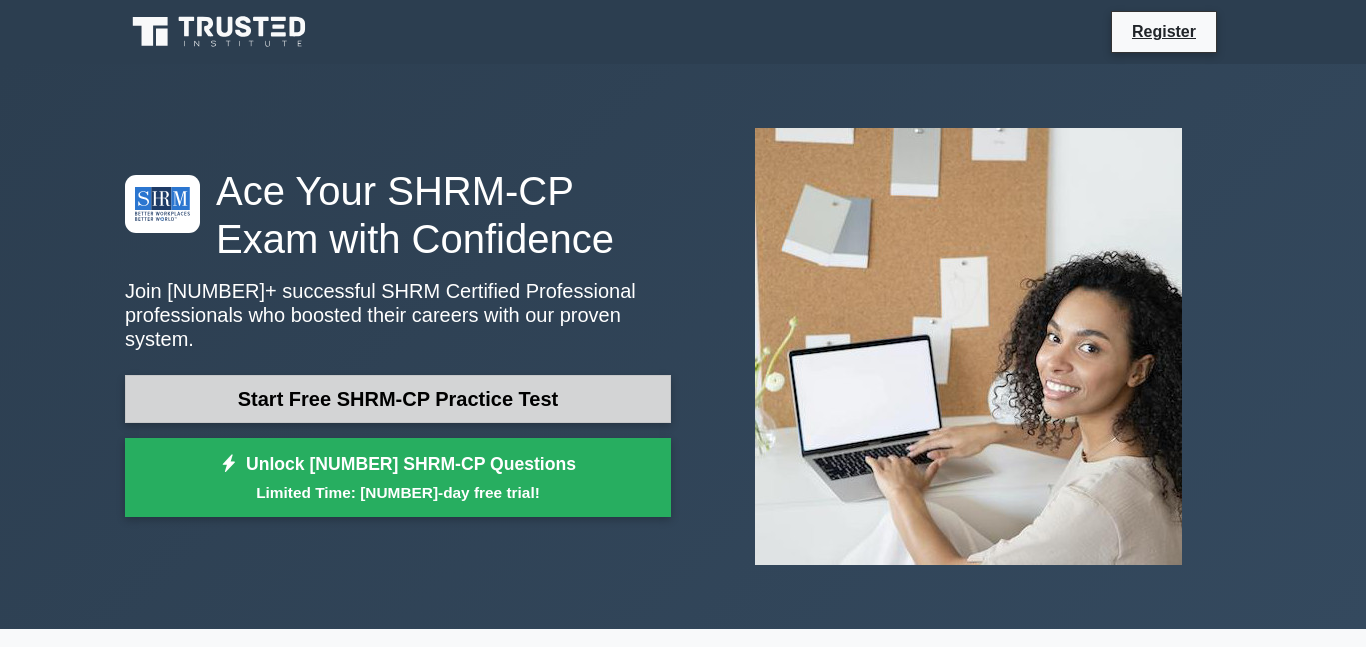 click on "Start Free SHRM-CP Practice Test" at bounding box center [398, 399] 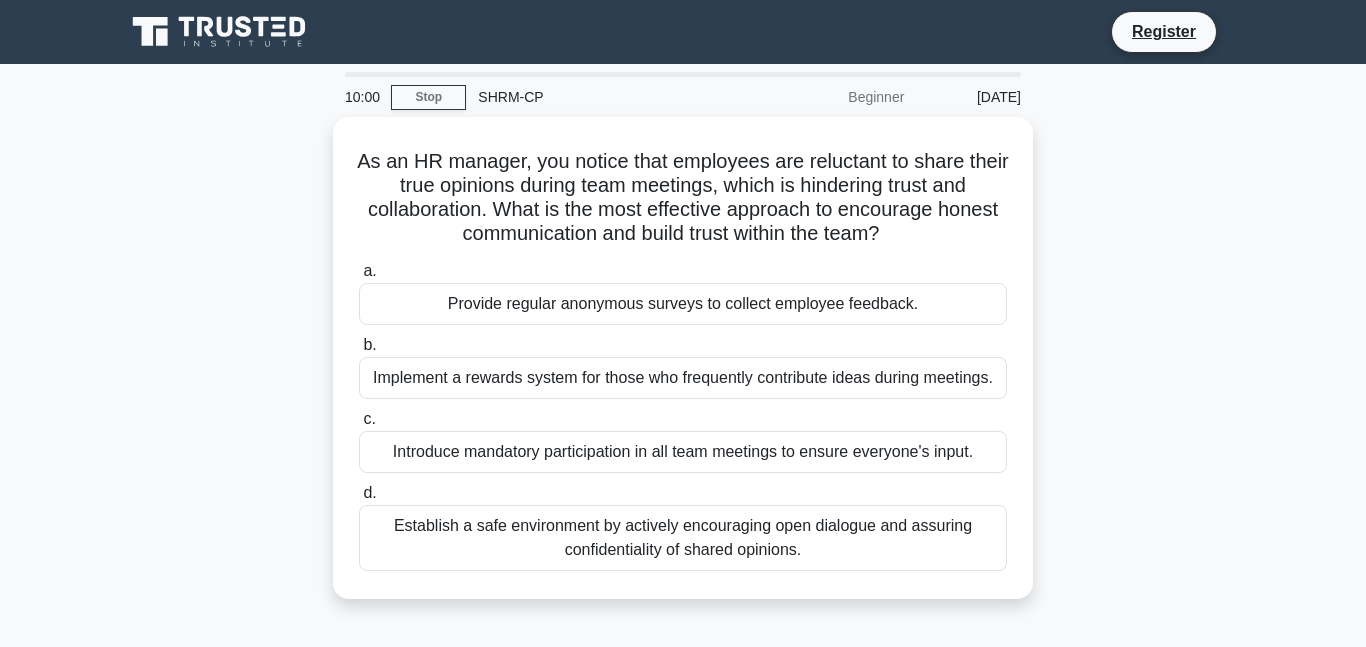 scroll, scrollTop: 0, scrollLeft: 0, axis: both 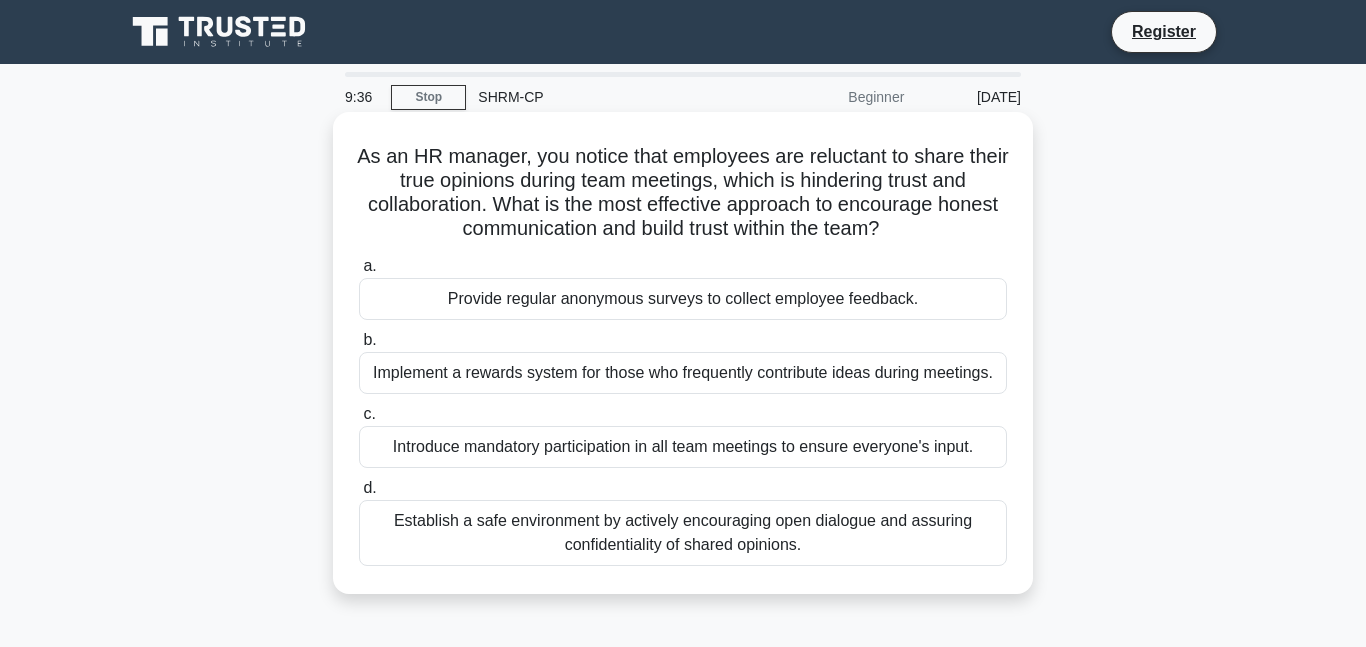 click on "Establish a safe environment by actively encouraging open dialogue and assuring confidentiality of shared opinions." at bounding box center (683, 533) 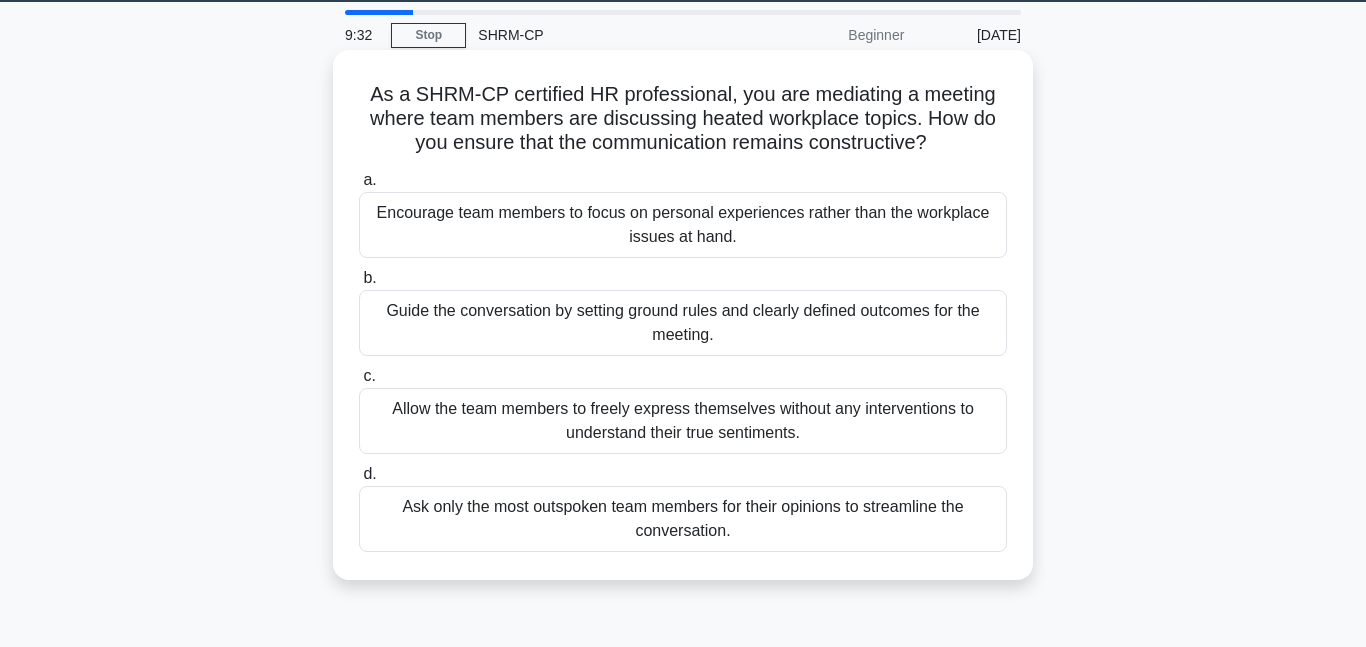 scroll, scrollTop: 40, scrollLeft: 0, axis: vertical 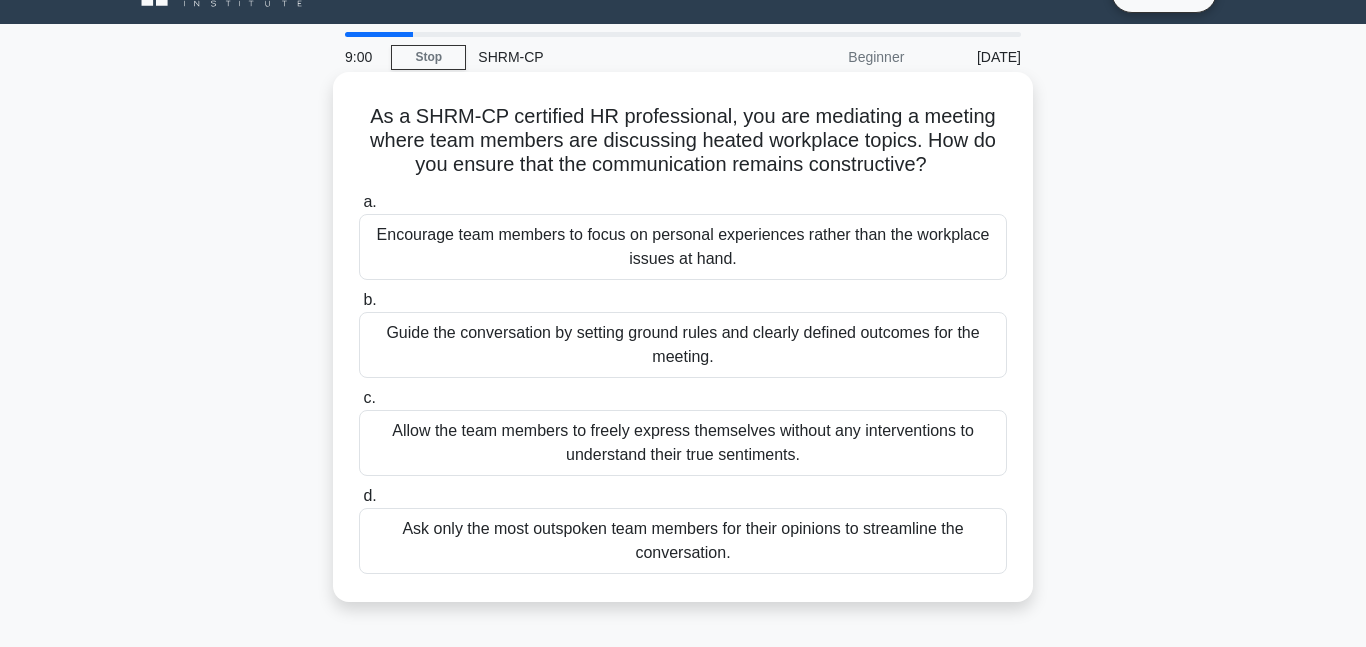 click on "Guide the conversation by setting ground rules and clearly defined outcomes for the meeting." at bounding box center [683, 345] 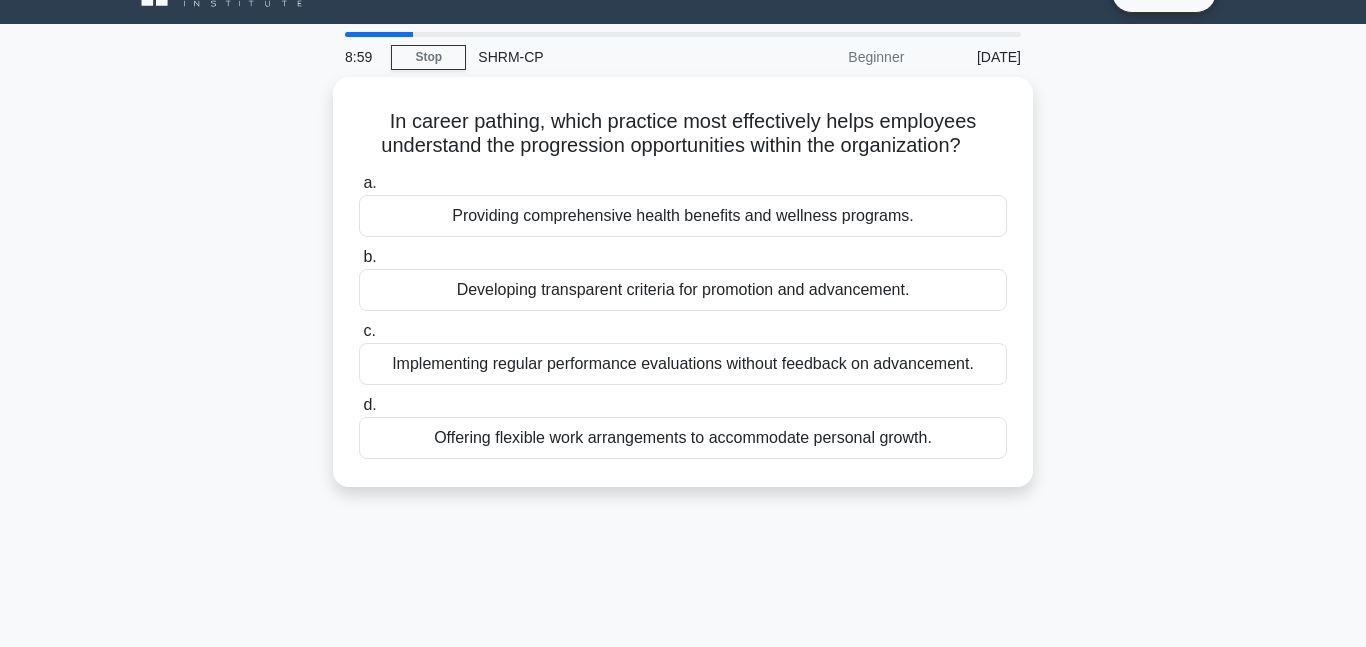 scroll, scrollTop: 0, scrollLeft: 0, axis: both 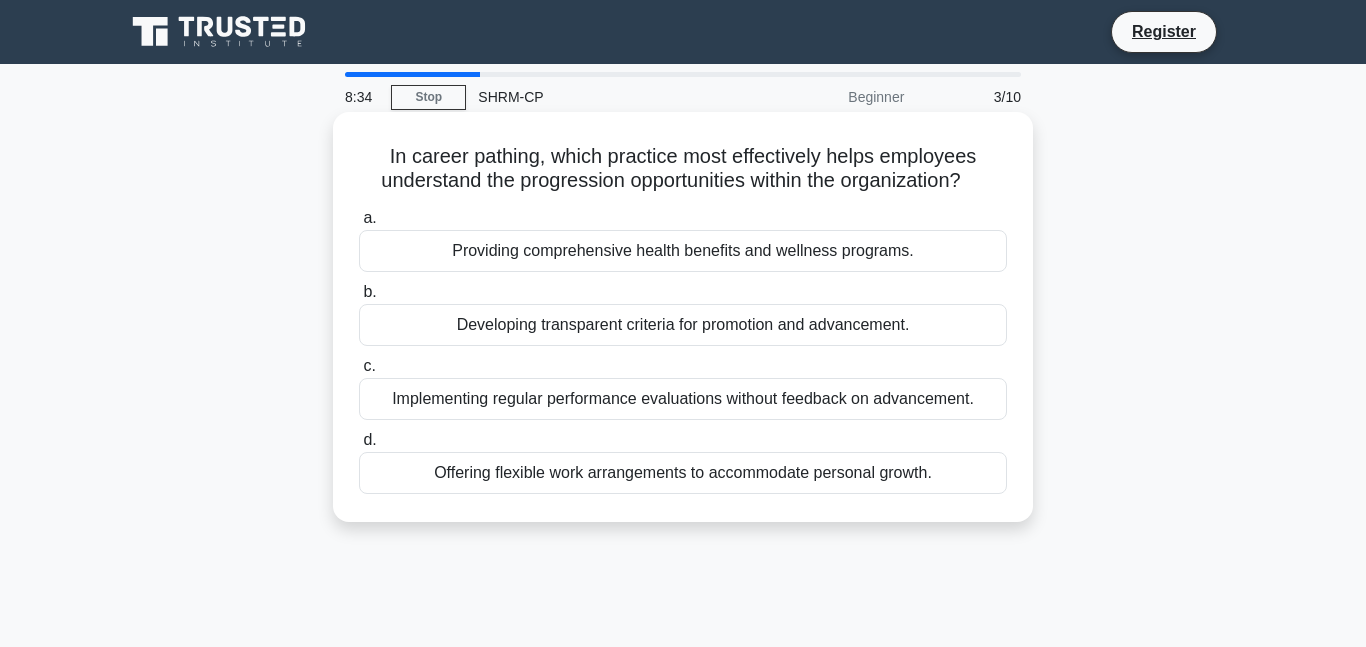 click on "Developing transparent criteria for promotion and advancement." at bounding box center (683, 325) 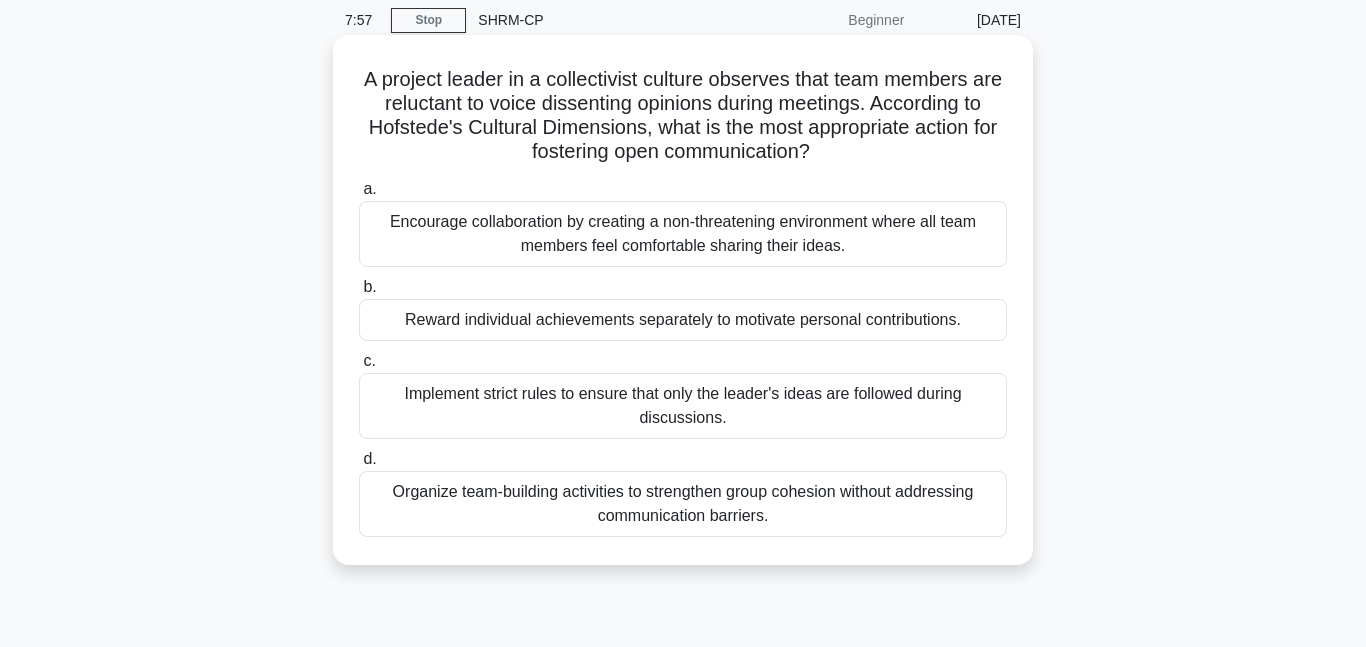 scroll, scrollTop: 74, scrollLeft: 0, axis: vertical 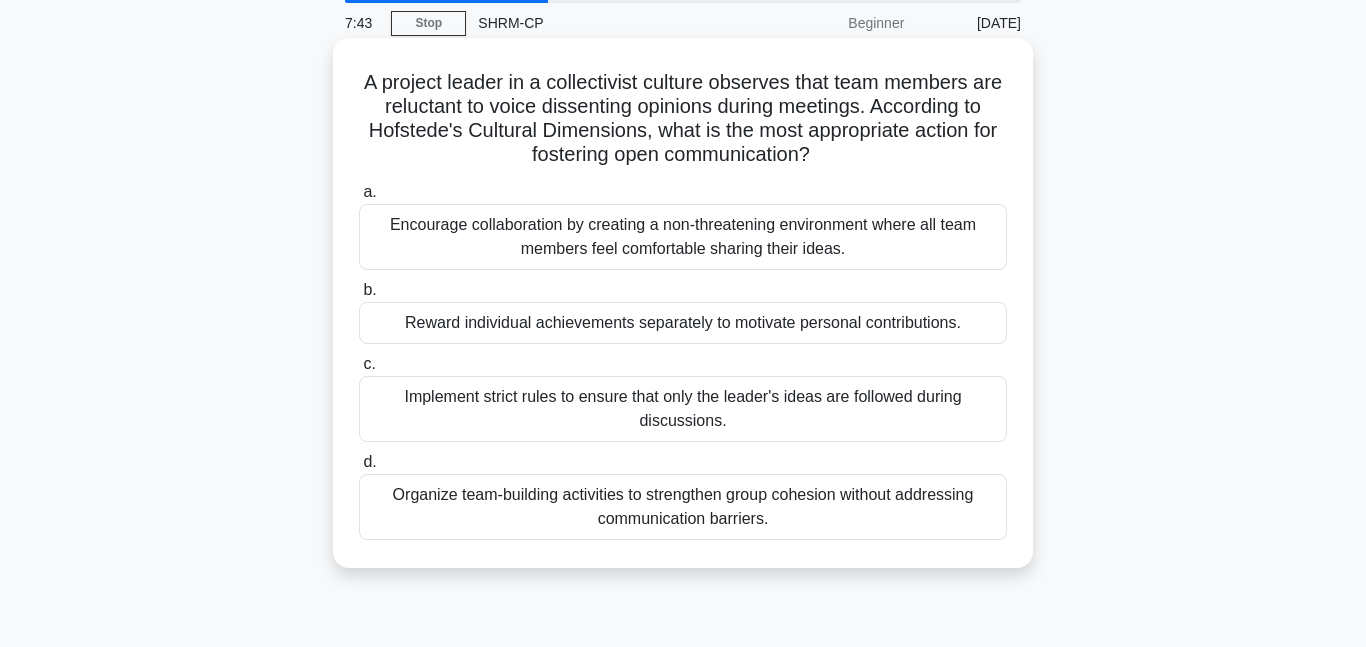 click on "Encourage collaboration by creating a non-threatening environment where all team members feel comfortable sharing their ideas." at bounding box center (683, 237) 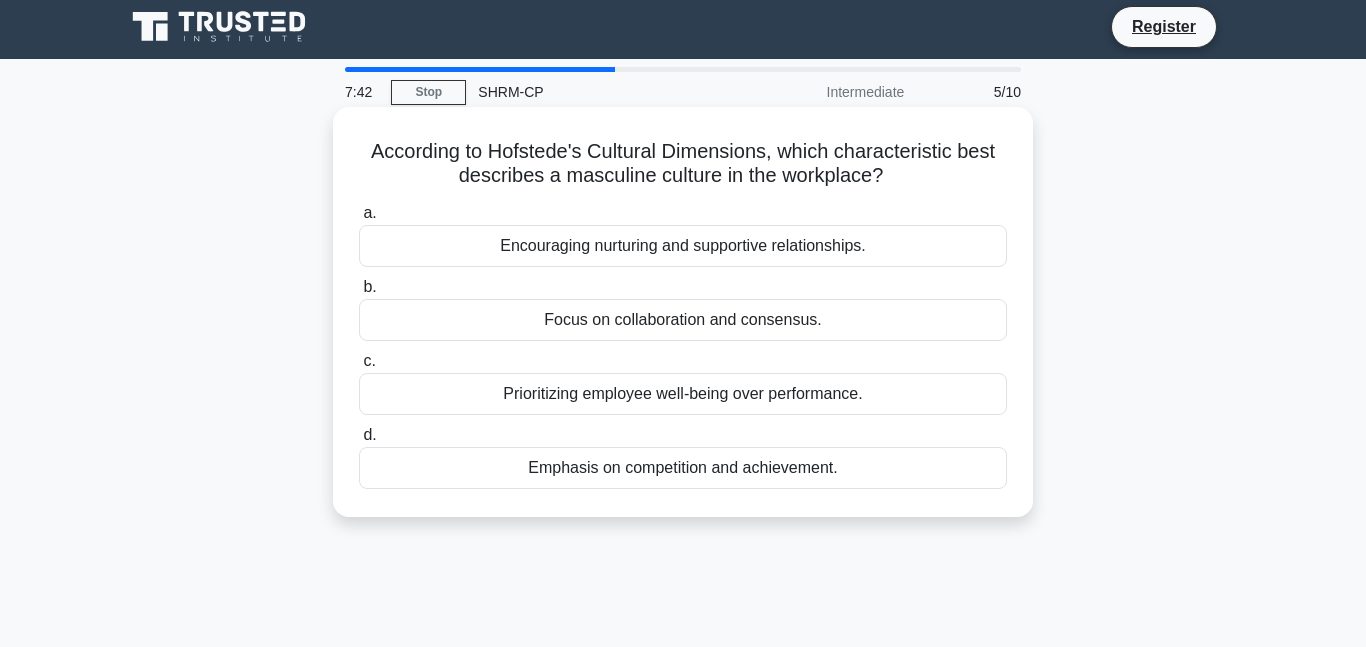scroll, scrollTop: 0, scrollLeft: 0, axis: both 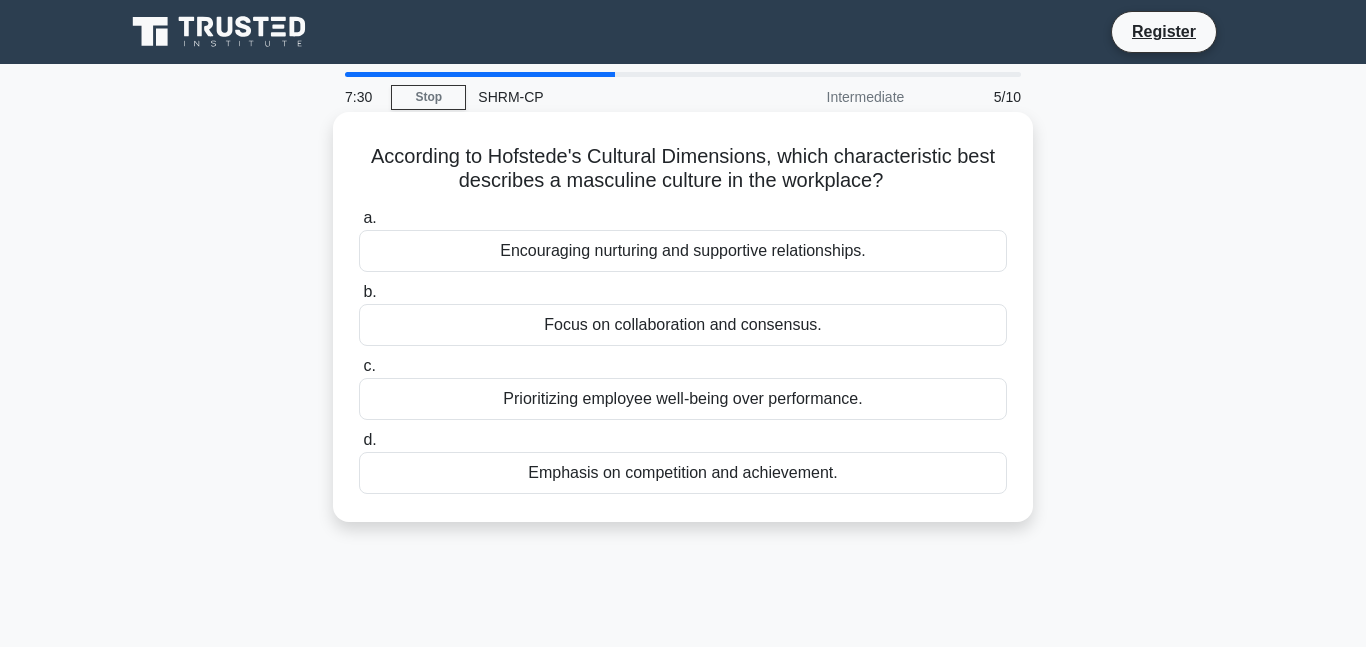 click on "Emphasis on competition and achievement." at bounding box center (683, 473) 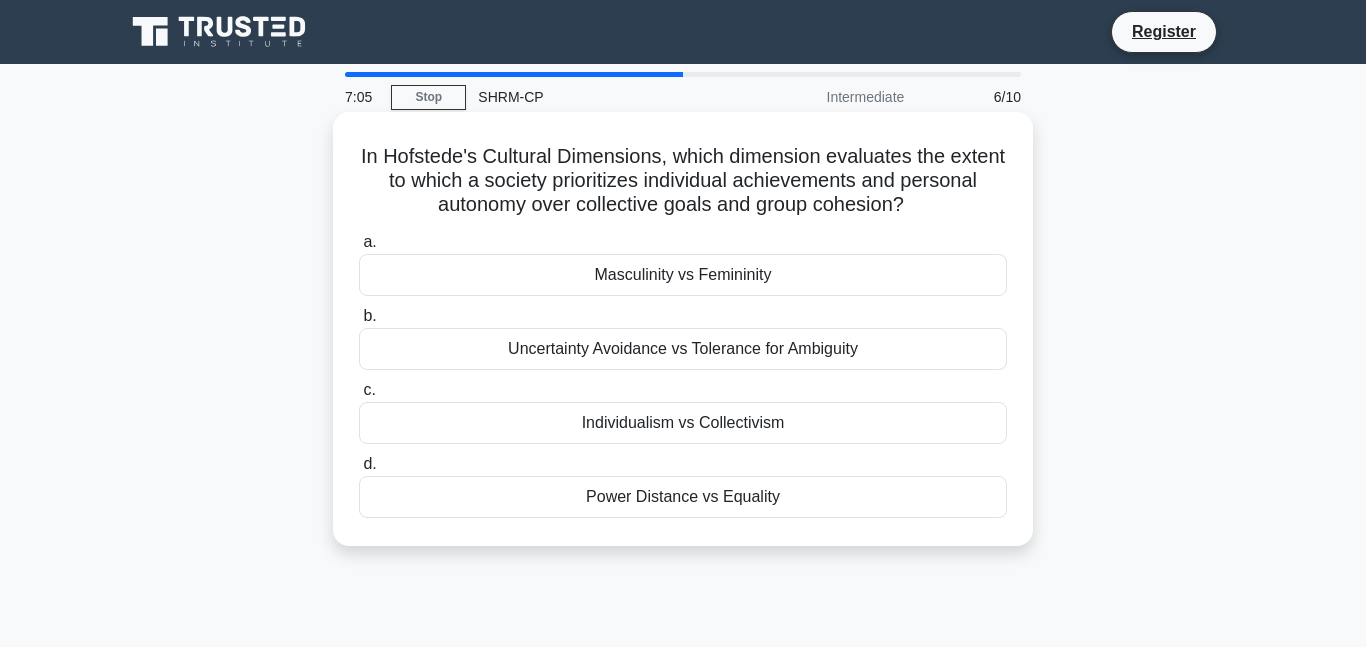 click on "Masculinity vs Femininity" at bounding box center (683, 275) 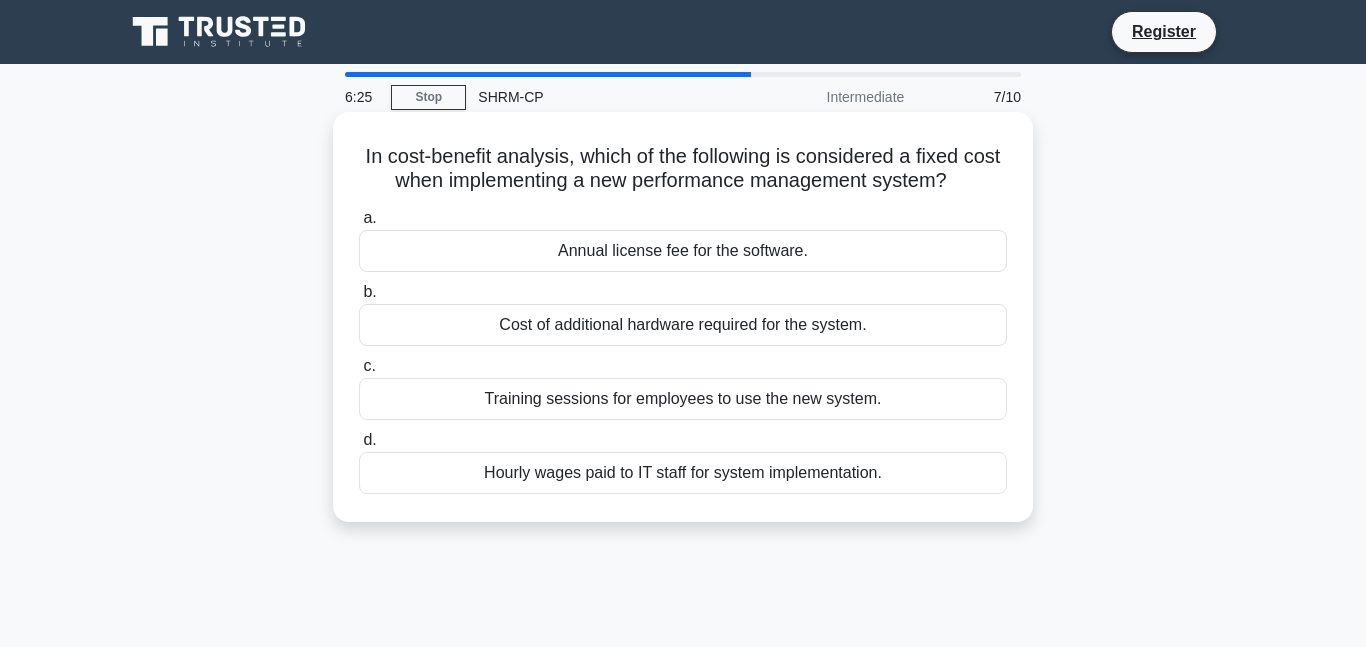 click on "Annual license fee for the software." at bounding box center (683, 251) 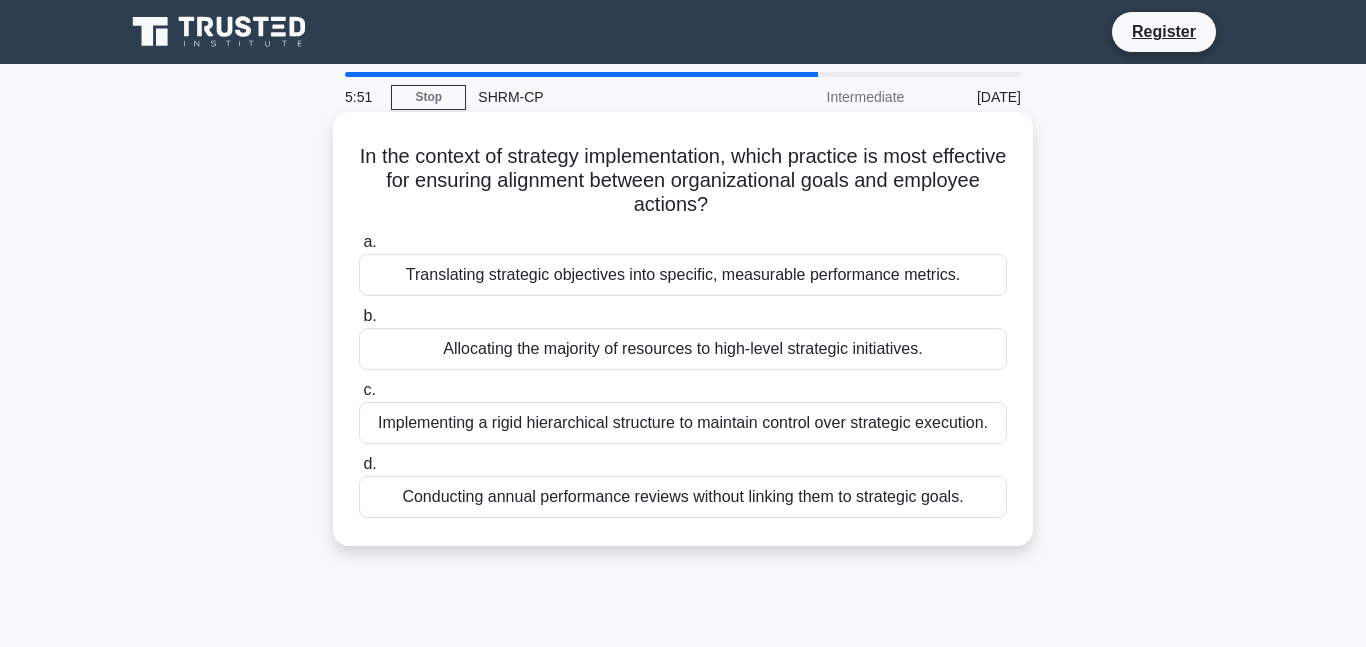 drag, startPoint x: 762, startPoint y: 198, endPoint x: 376, endPoint y: 152, distance: 388.73126 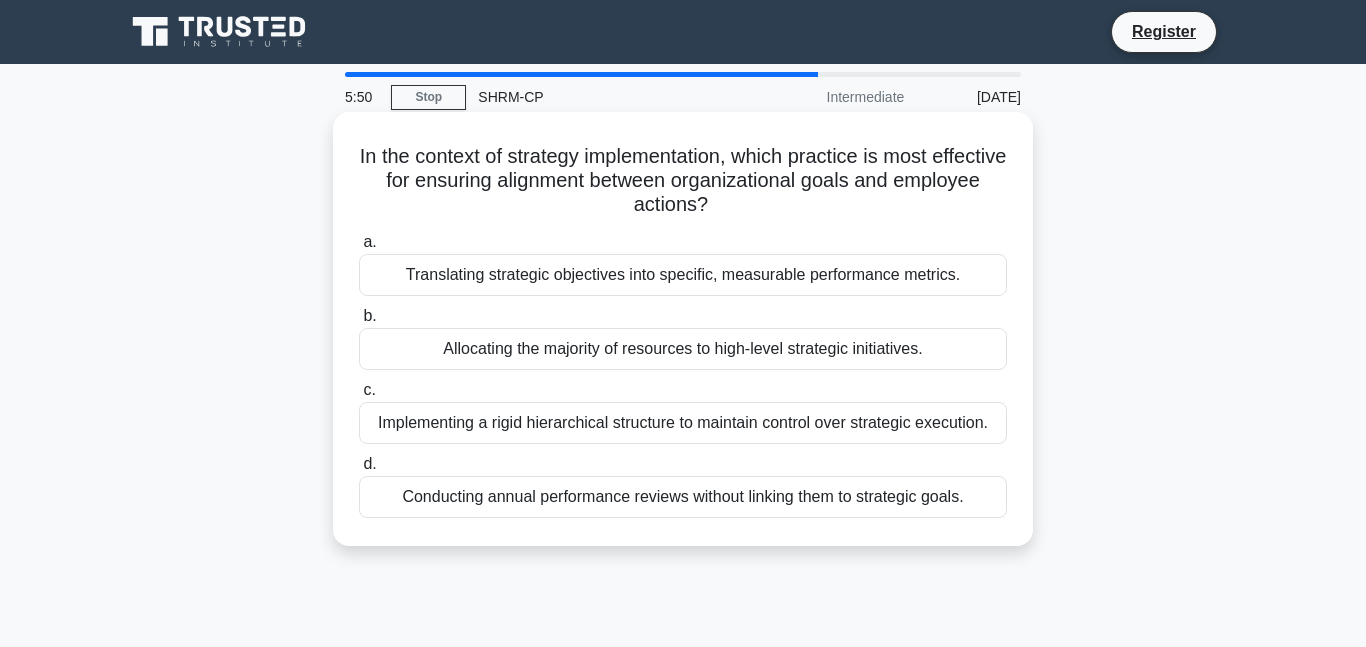 click on "In the context of strategy implementation, which practice is most effective for ensuring alignment between organizational goals and employee actions?
.spinner_0XTQ{transform-origin:center;animation:spinner_y6GP .75s linear infinite}@keyframes spinner_y6GP{100%{transform:rotate(360deg)}}" at bounding box center (683, 181) 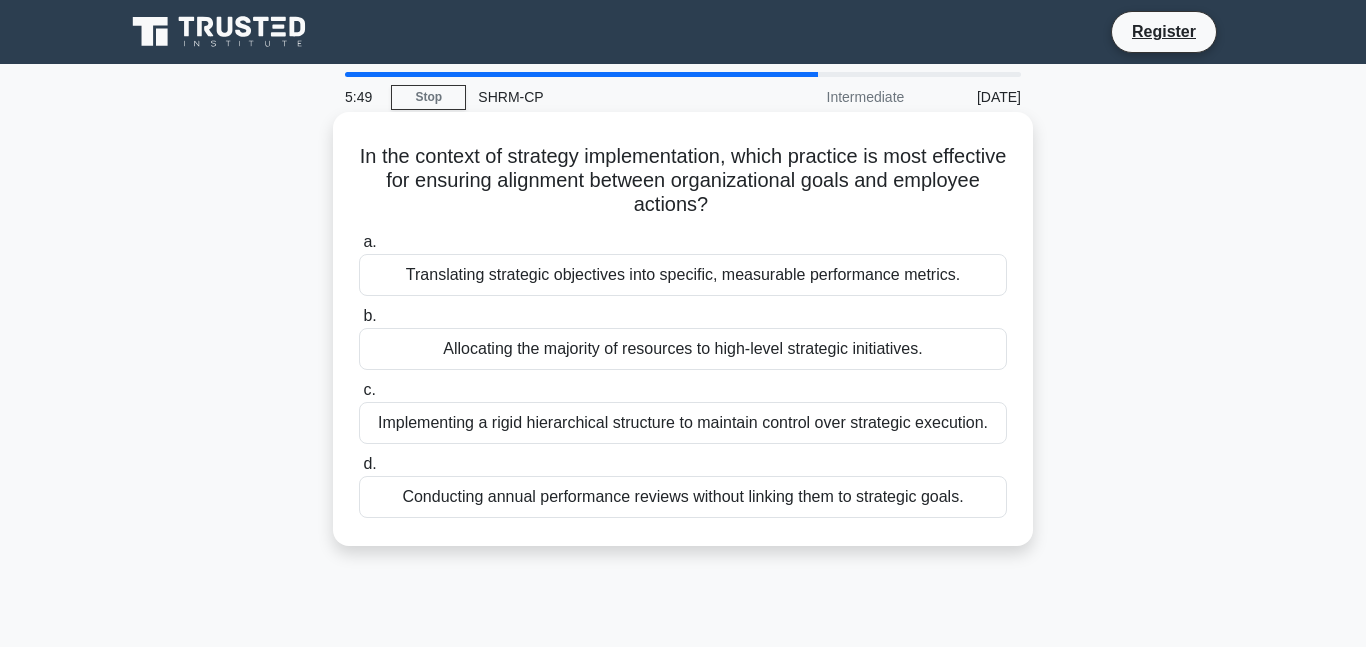 drag, startPoint x: 820, startPoint y: 210, endPoint x: 366, endPoint y: 140, distance: 459.36478 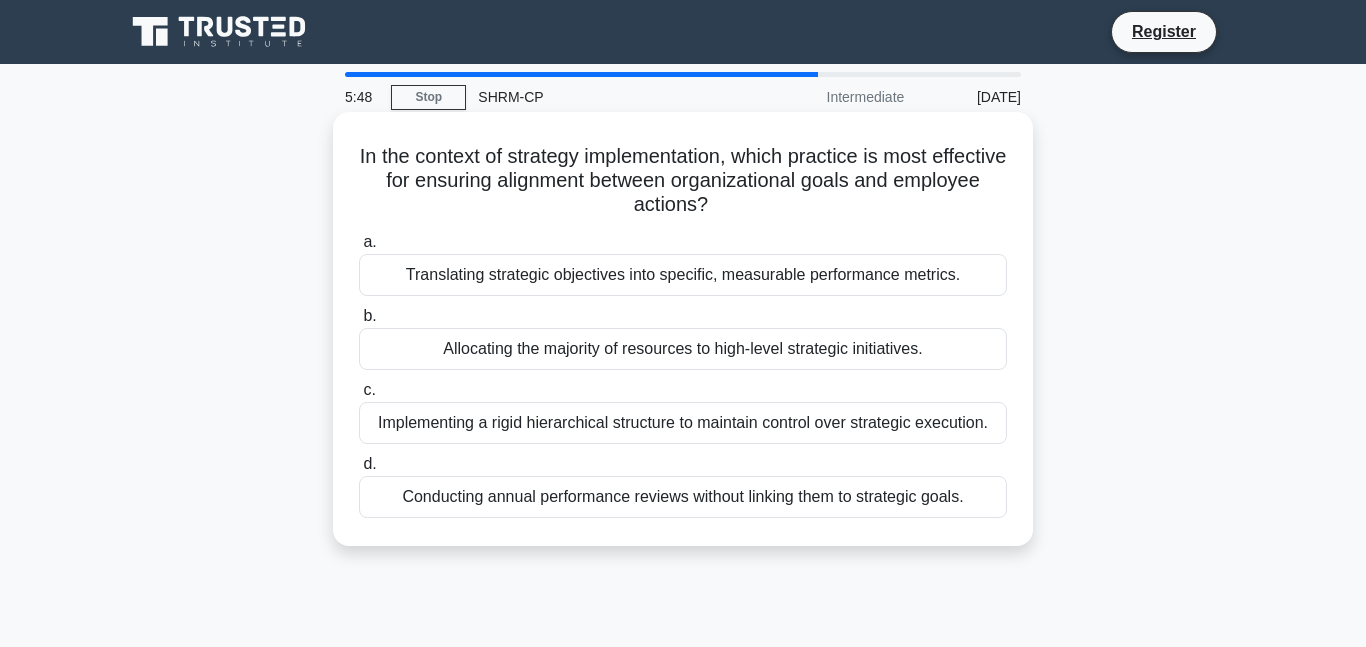 click on "In the context of strategy implementation, which practice is most effective for ensuring alignment between organizational goals and employee actions?
.spinner_0XTQ{transform-origin:center;animation:spinner_y6GP .75s linear infinite}@keyframes spinner_y6GP{100%{transform:rotate(360deg)}}" at bounding box center (683, 181) 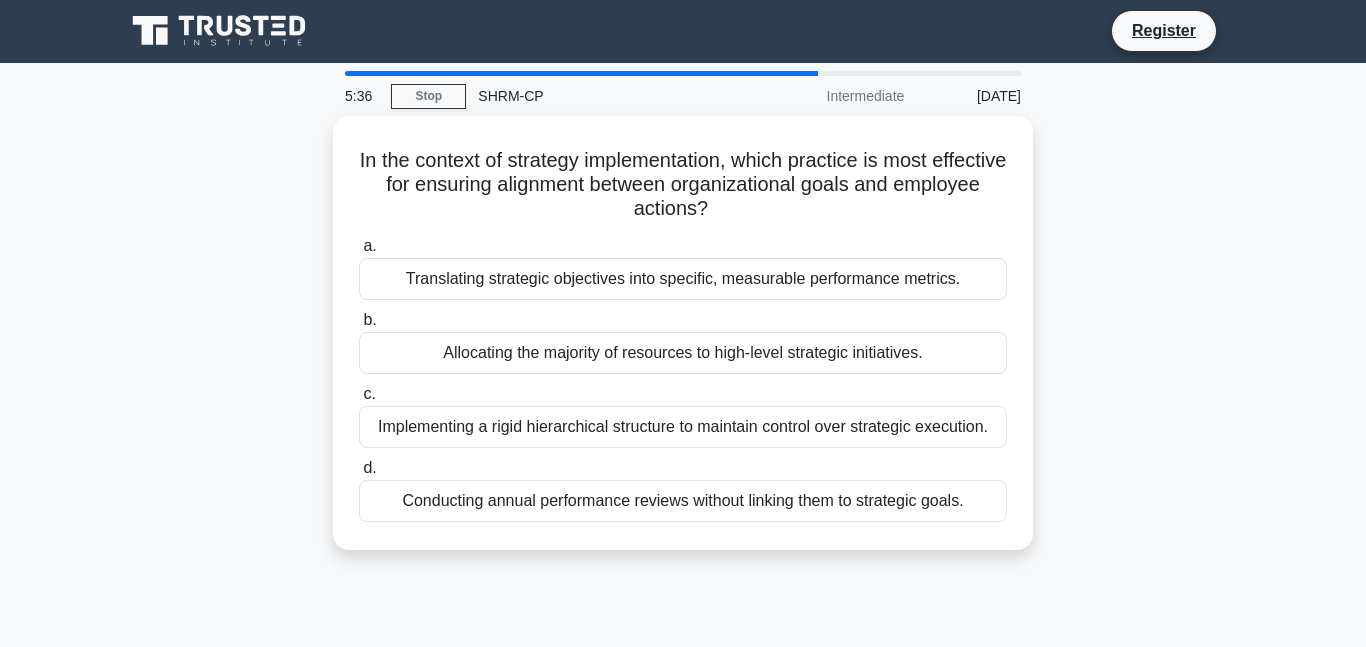 scroll, scrollTop: 0, scrollLeft: 0, axis: both 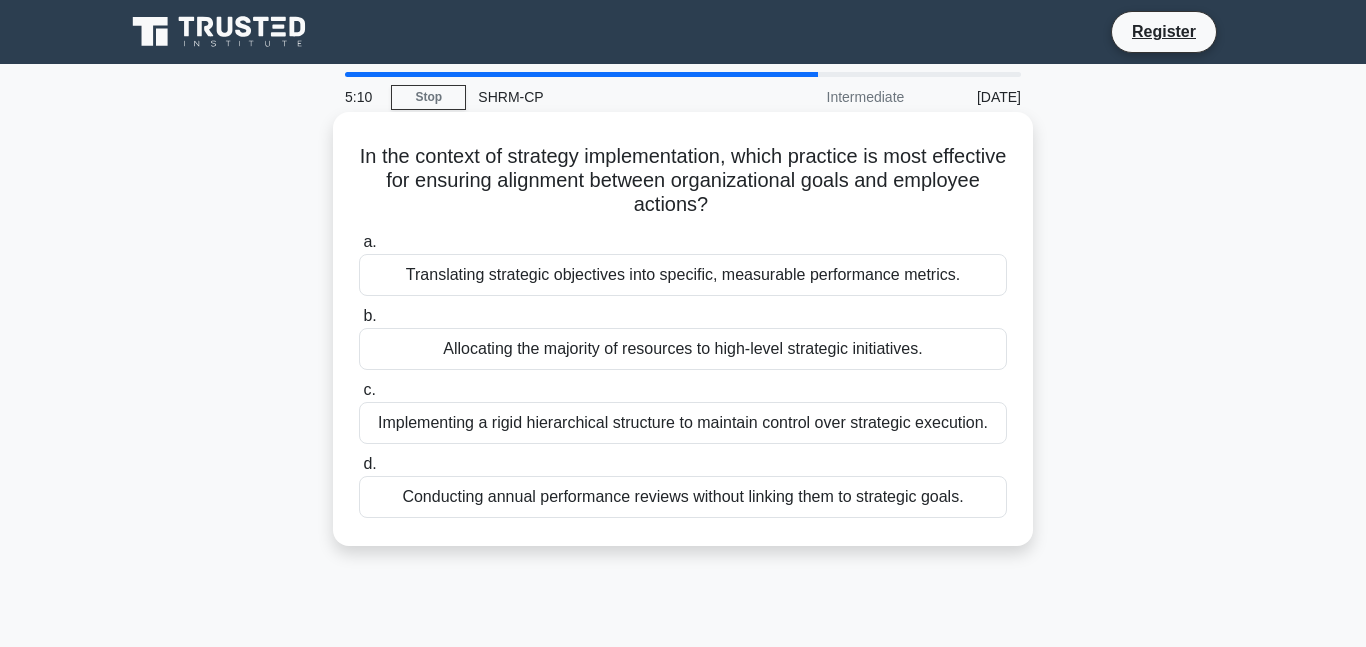 click on "Translating strategic objectives into specific, measurable performance metrics." at bounding box center [683, 275] 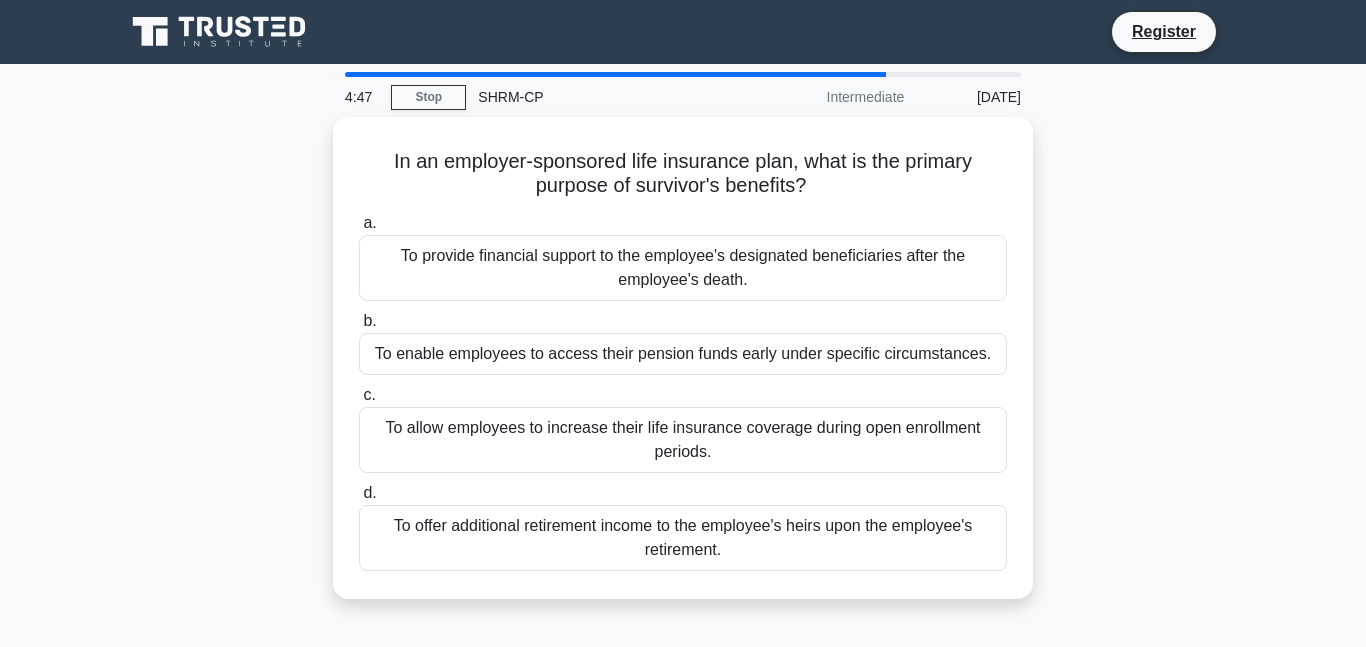 click on "To provide financial support to the employee's designated beneficiaries after the employee's death." at bounding box center (683, 268) 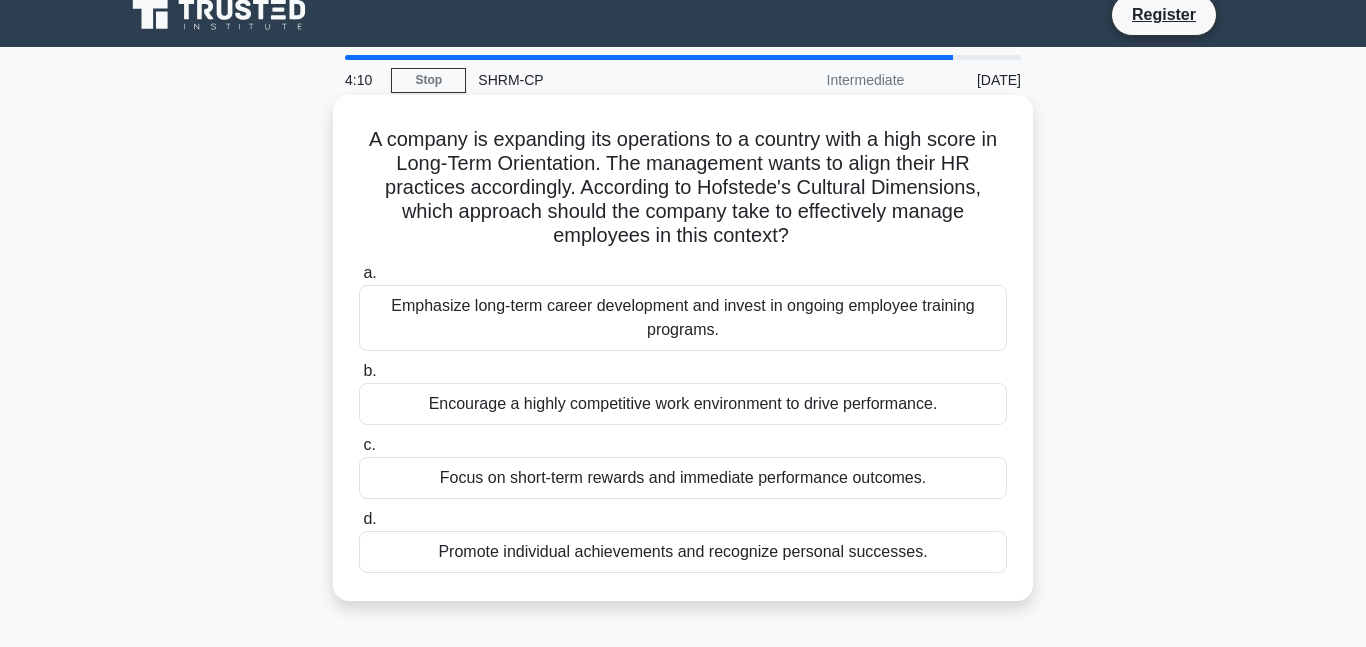 scroll, scrollTop: 15, scrollLeft: 0, axis: vertical 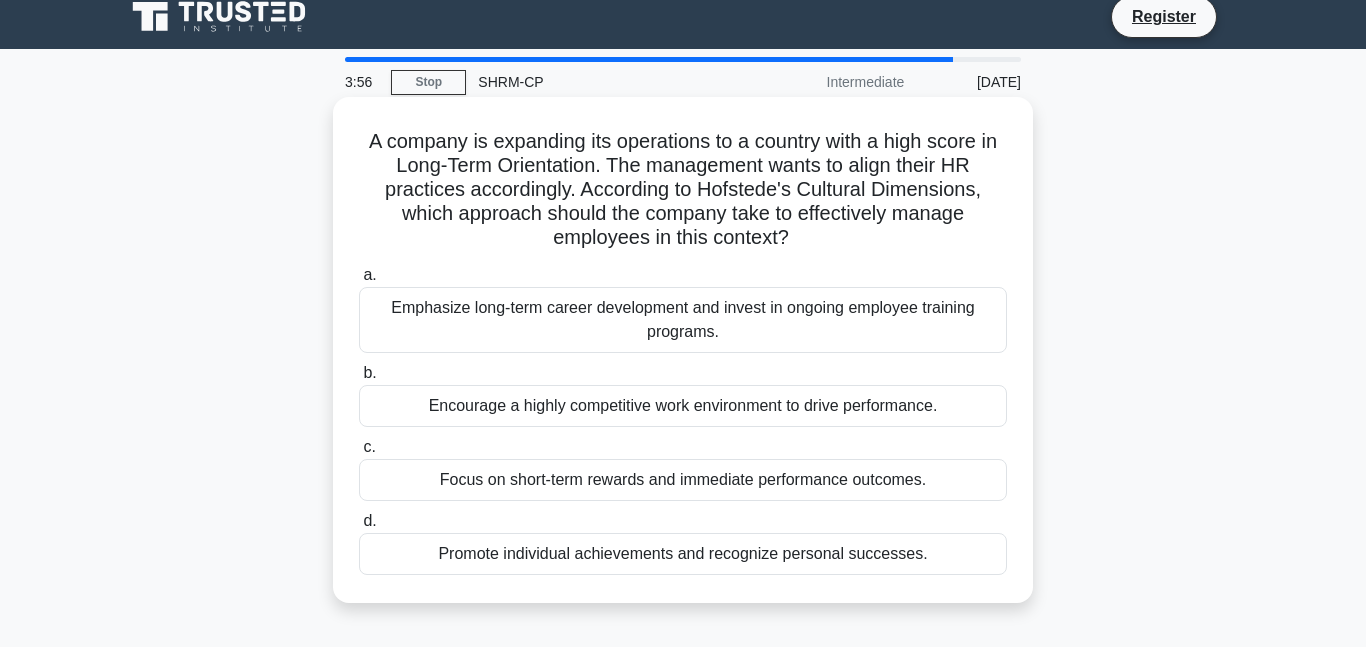 click on "Emphasize long-term career development and invest in ongoing employee training programs." at bounding box center [683, 320] 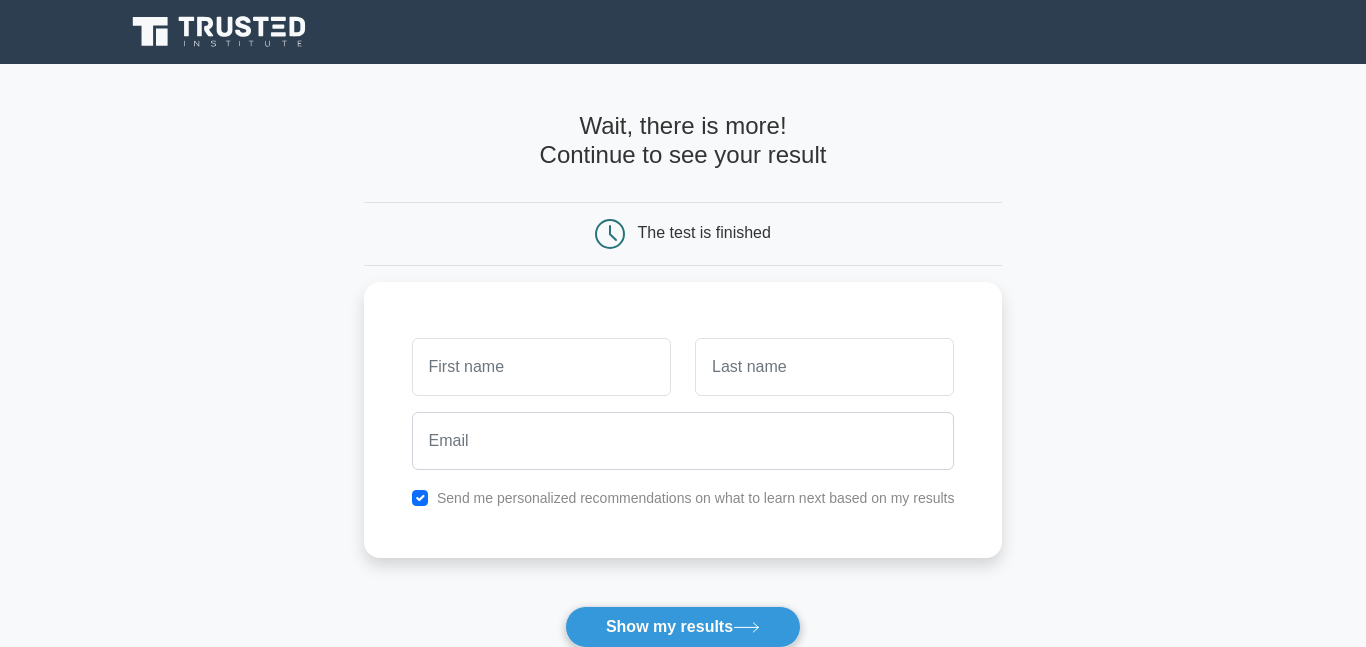 scroll, scrollTop: 0, scrollLeft: 0, axis: both 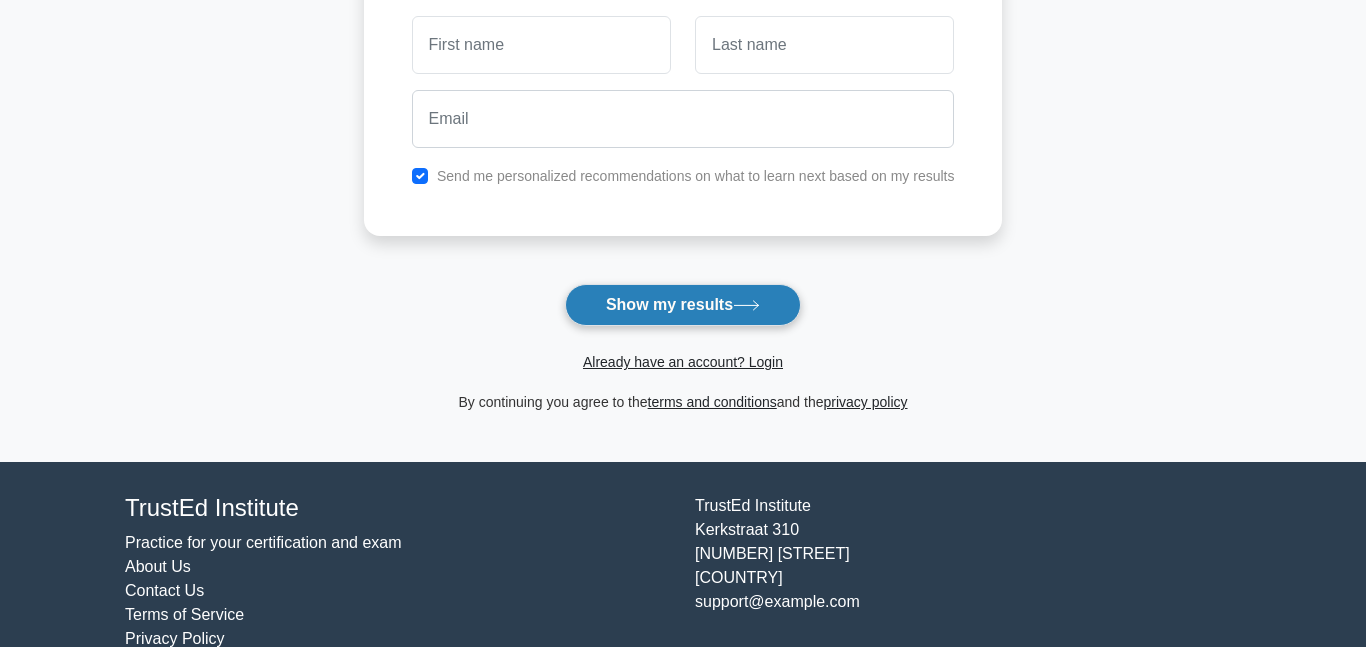 click on "Show my results" at bounding box center (683, 305) 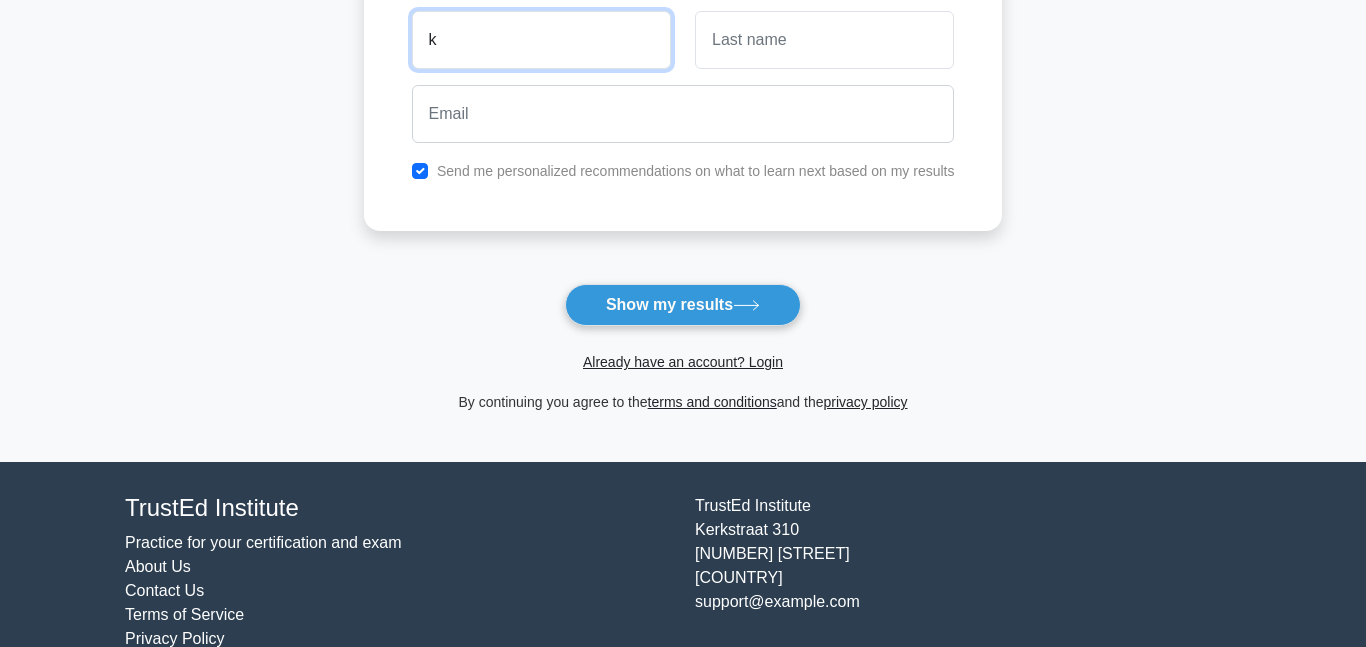 type on "k" 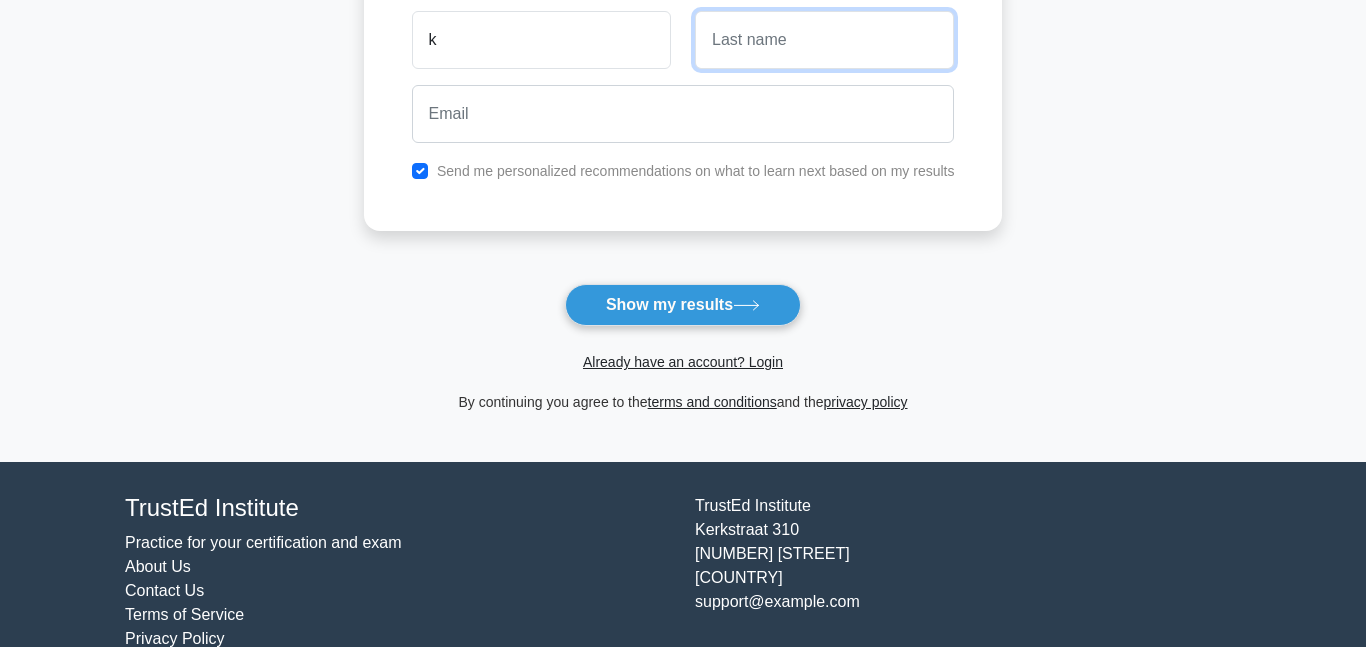 click at bounding box center [824, 40] 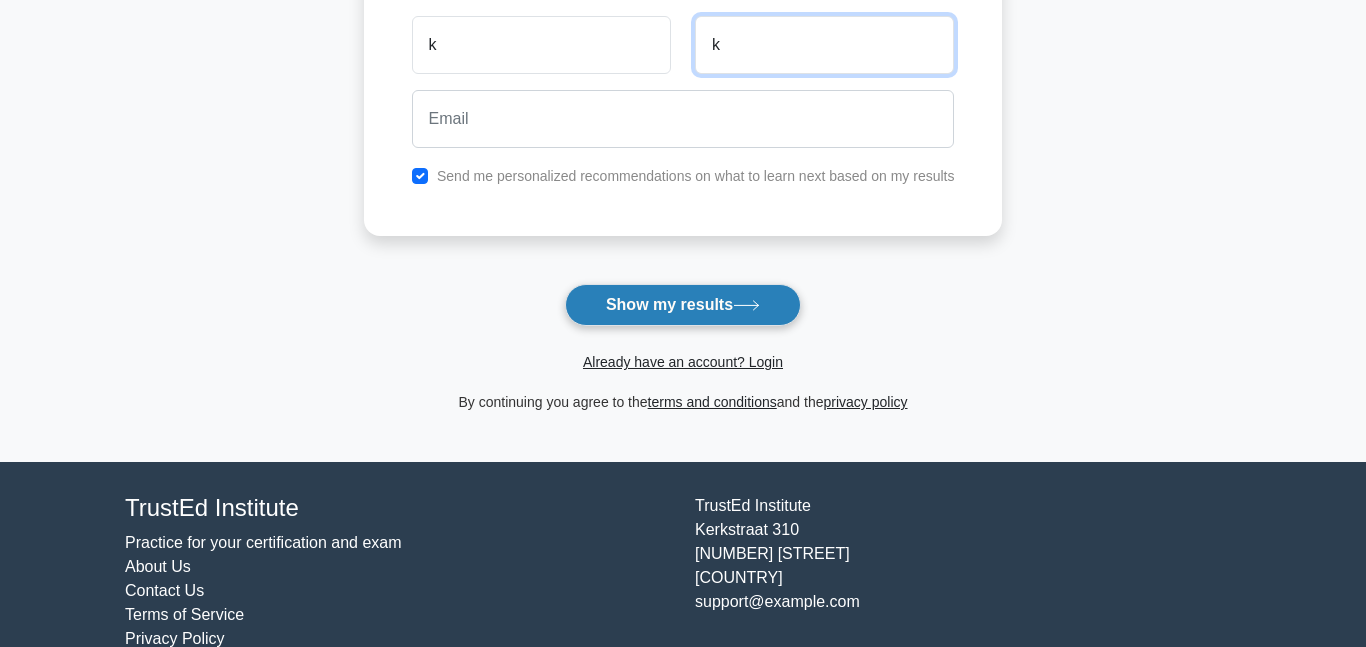 type on "k" 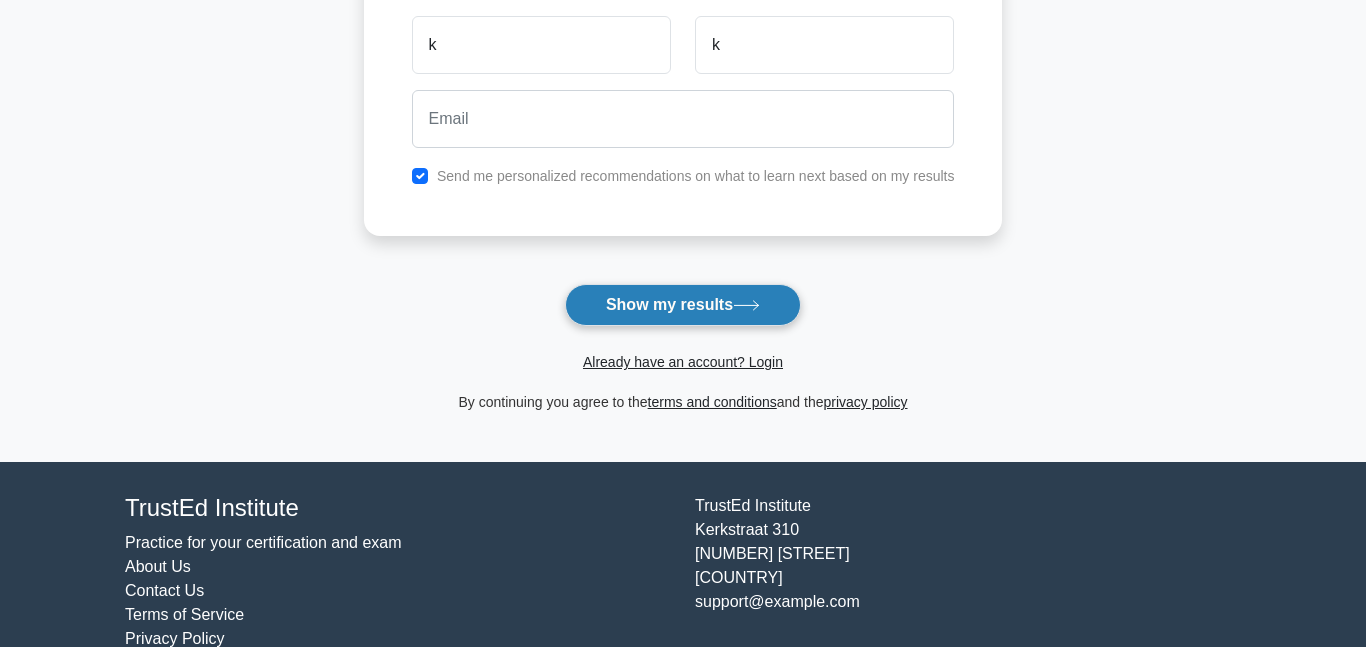 click on "Show my results" at bounding box center (683, 305) 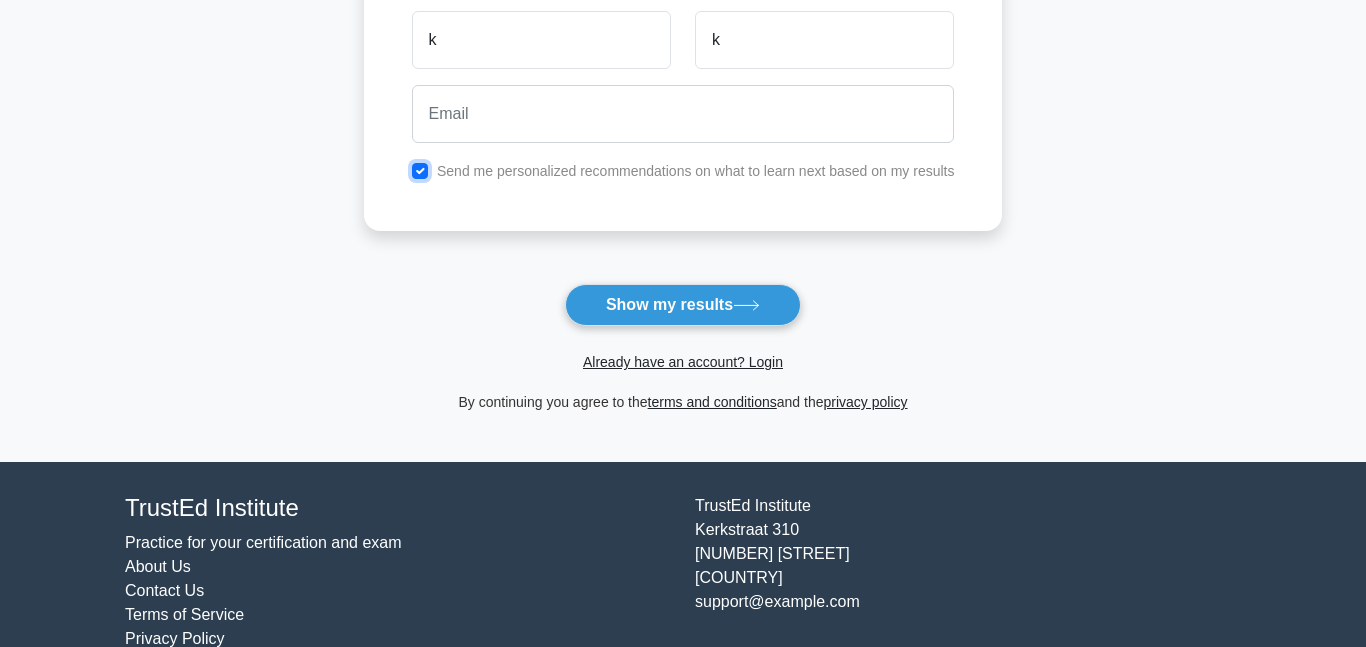 click at bounding box center [420, 171] 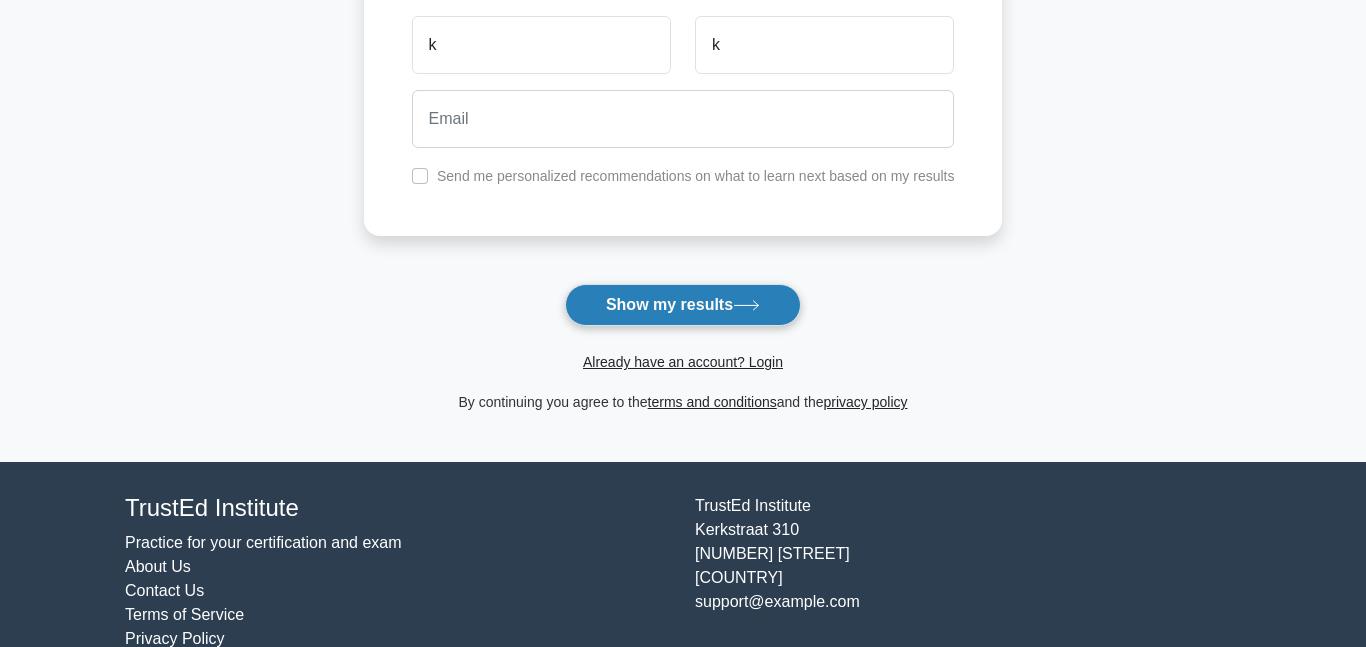 click on "Show my results" at bounding box center (683, 305) 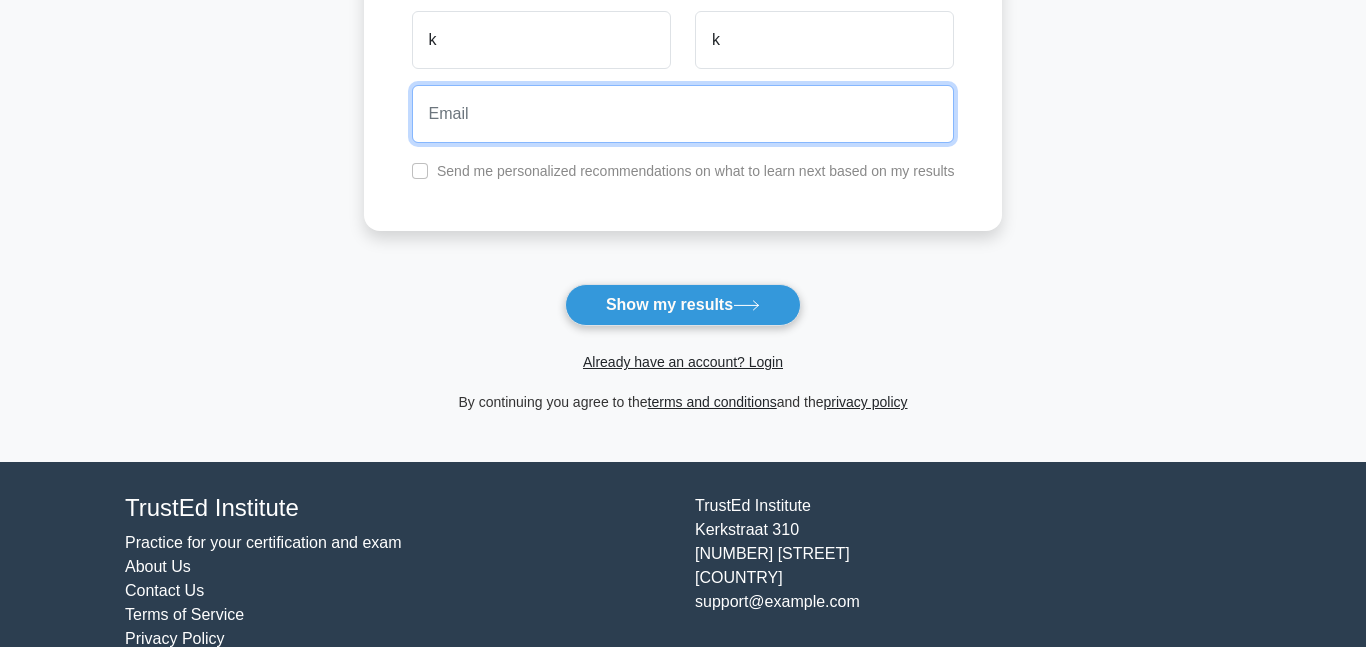 click at bounding box center [683, 114] 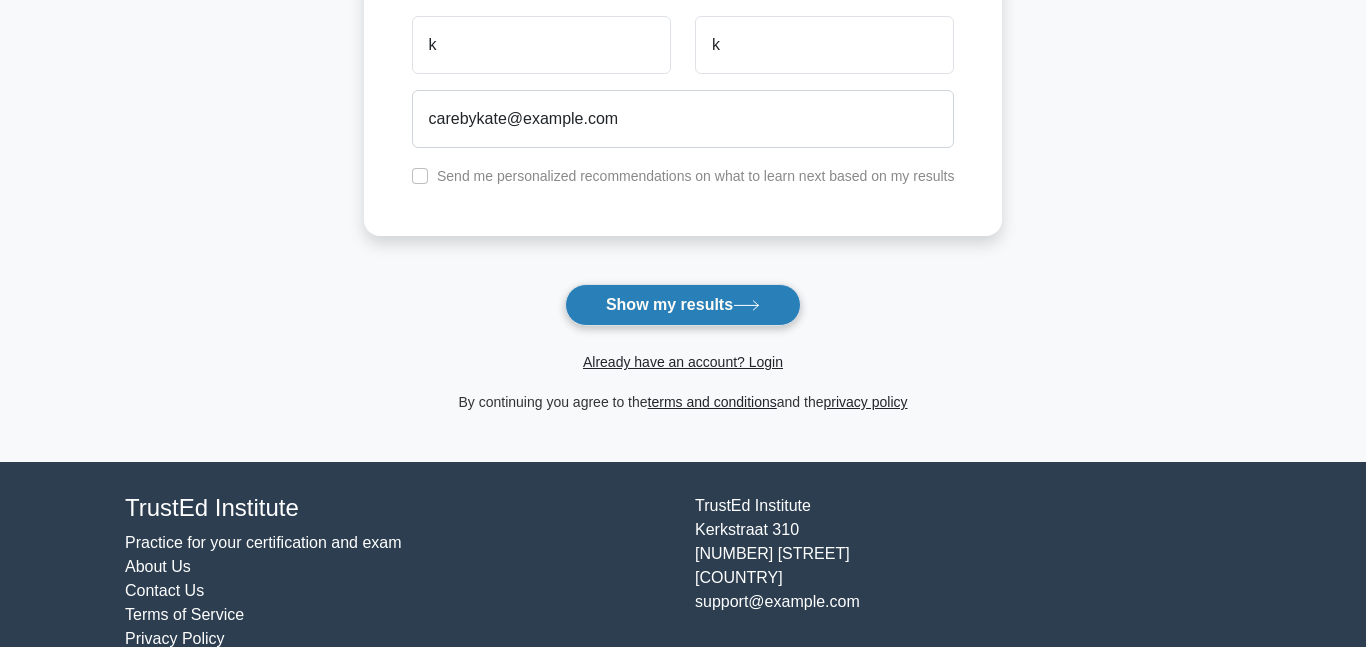 click on "Show my results" at bounding box center [683, 305] 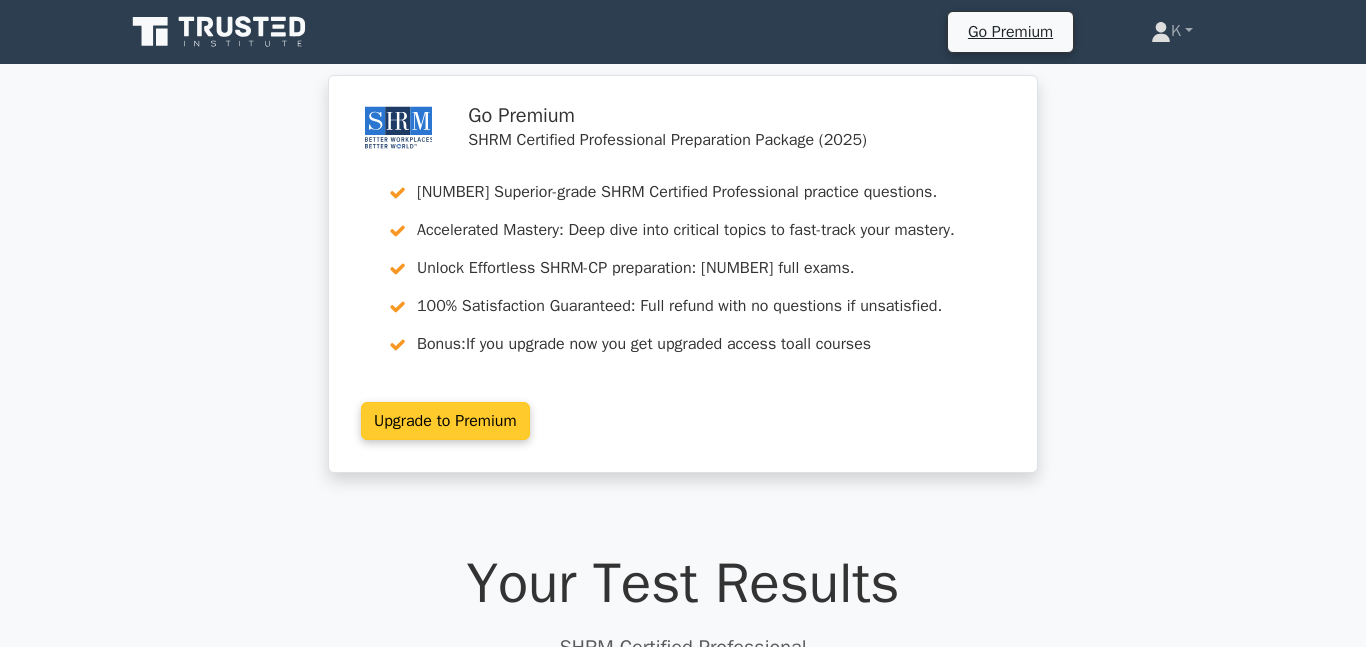 scroll, scrollTop: 0, scrollLeft: 0, axis: both 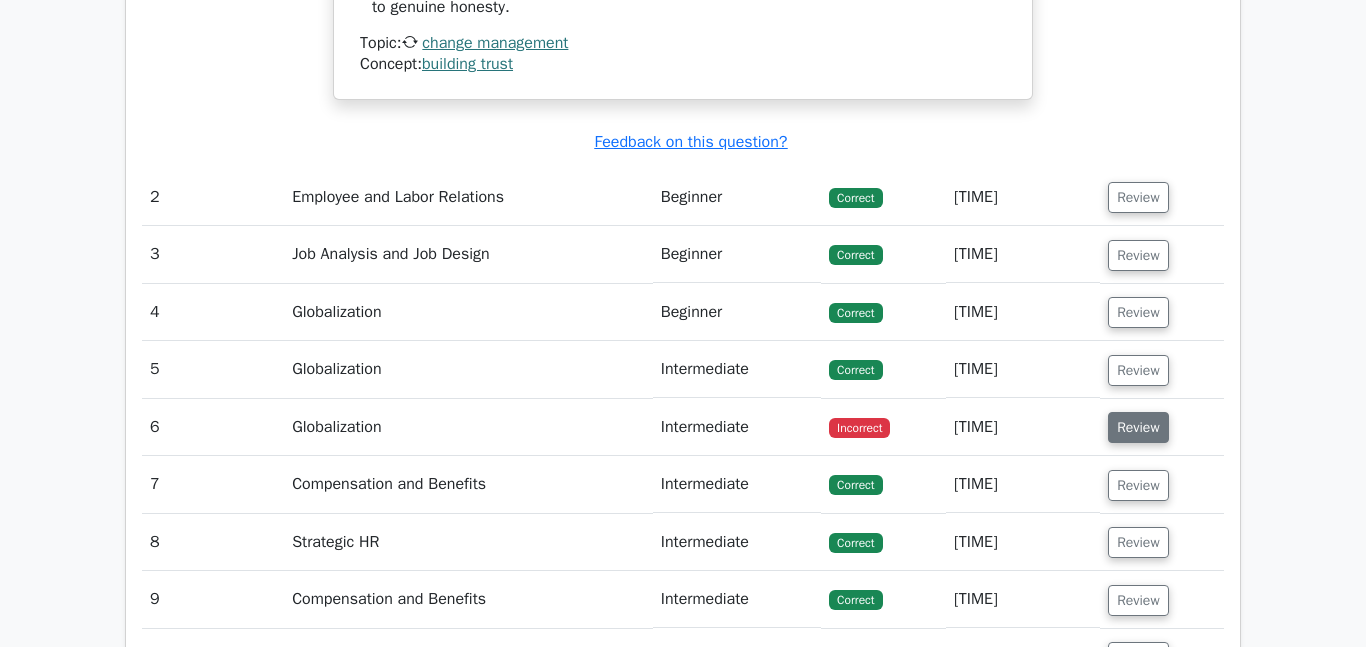 click on "Review" at bounding box center [1138, 427] 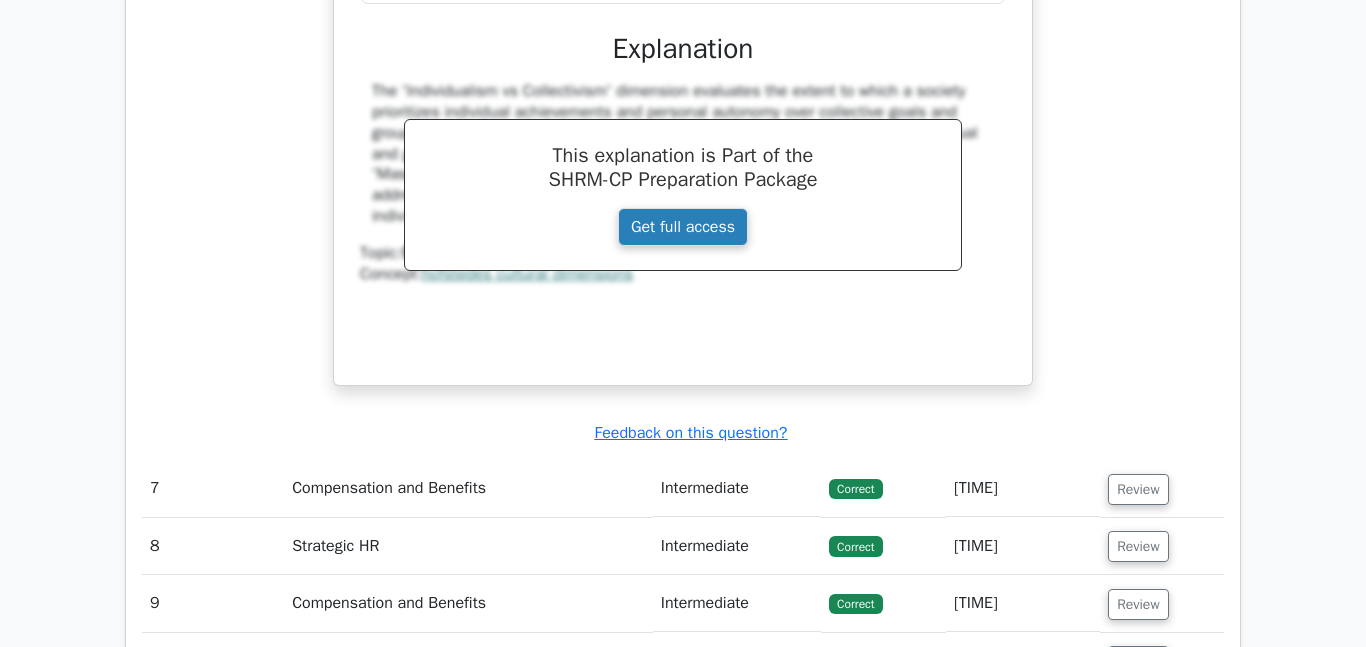 scroll, scrollTop: 3034, scrollLeft: 0, axis: vertical 